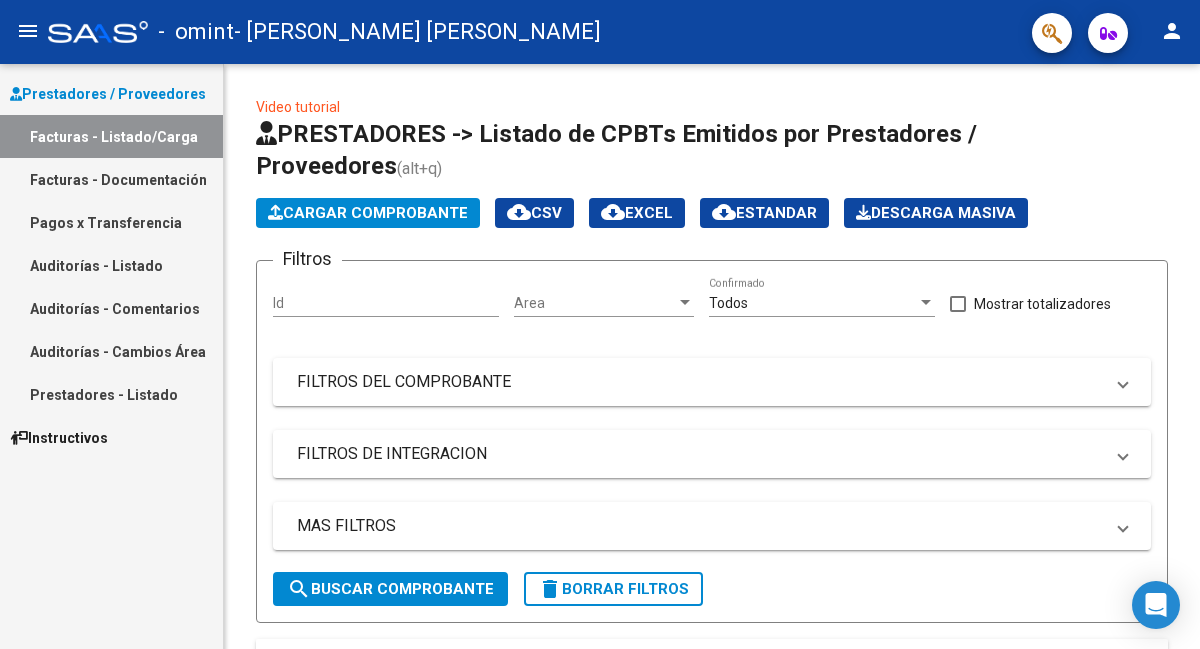 scroll, scrollTop: 0, scrollLeft: 0, axis: both 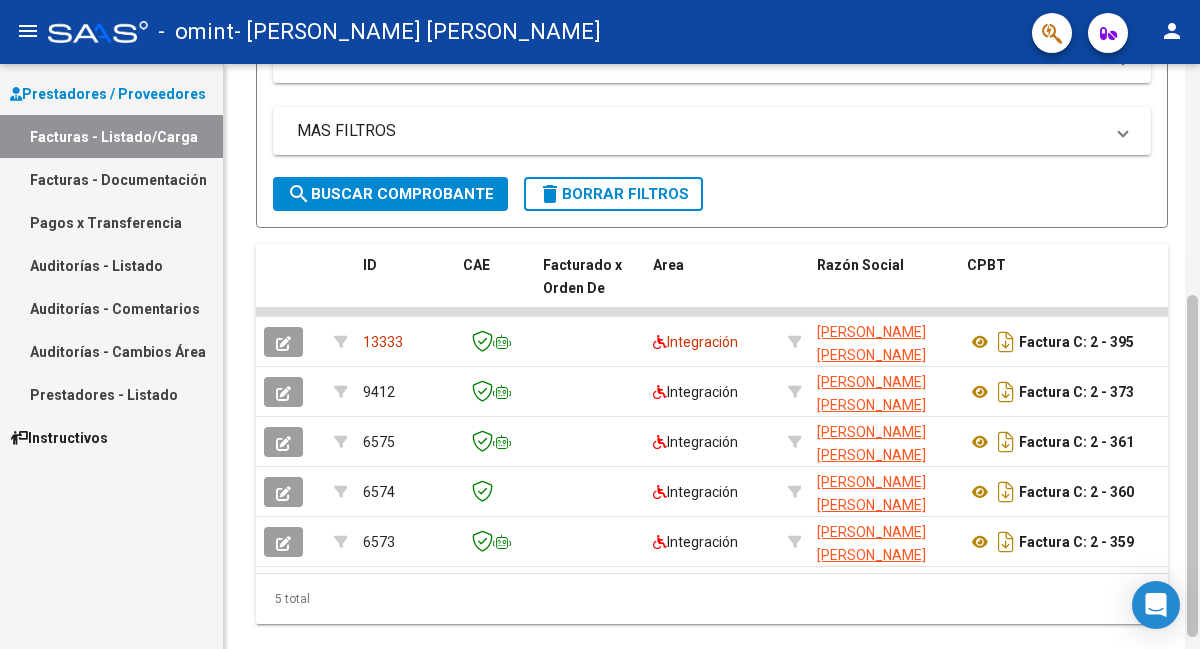 drag, startPoint x: 1196, startPoint y: 317, endPoint x: 1195, endPoint y: 637, distance: 320.00156 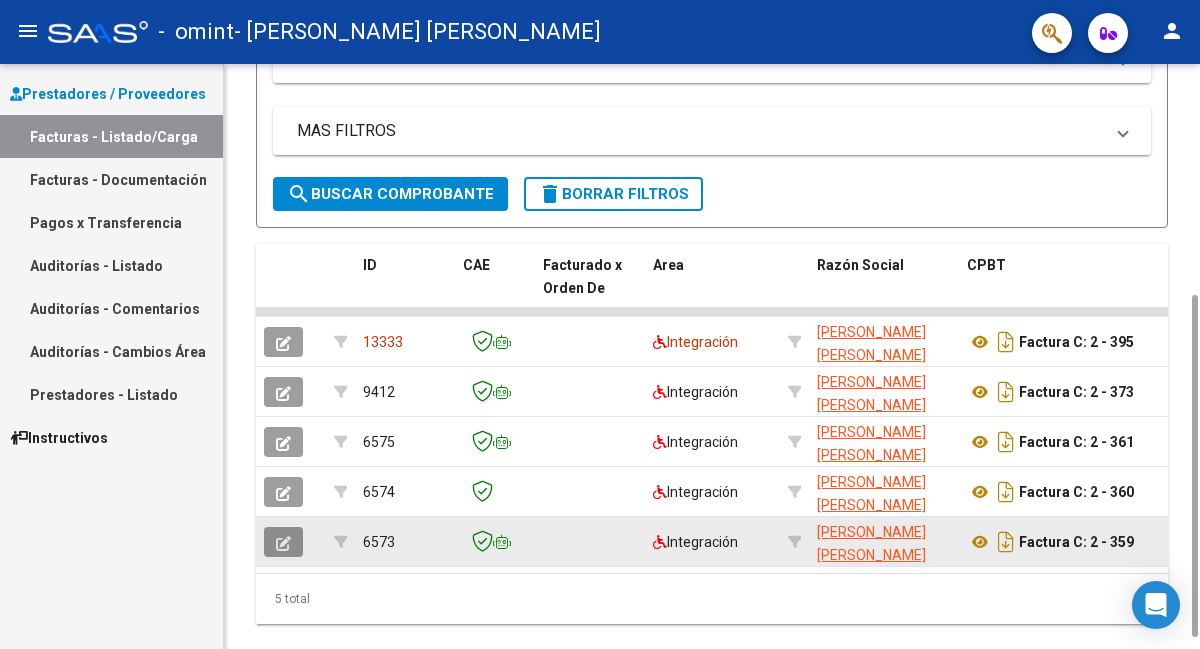click 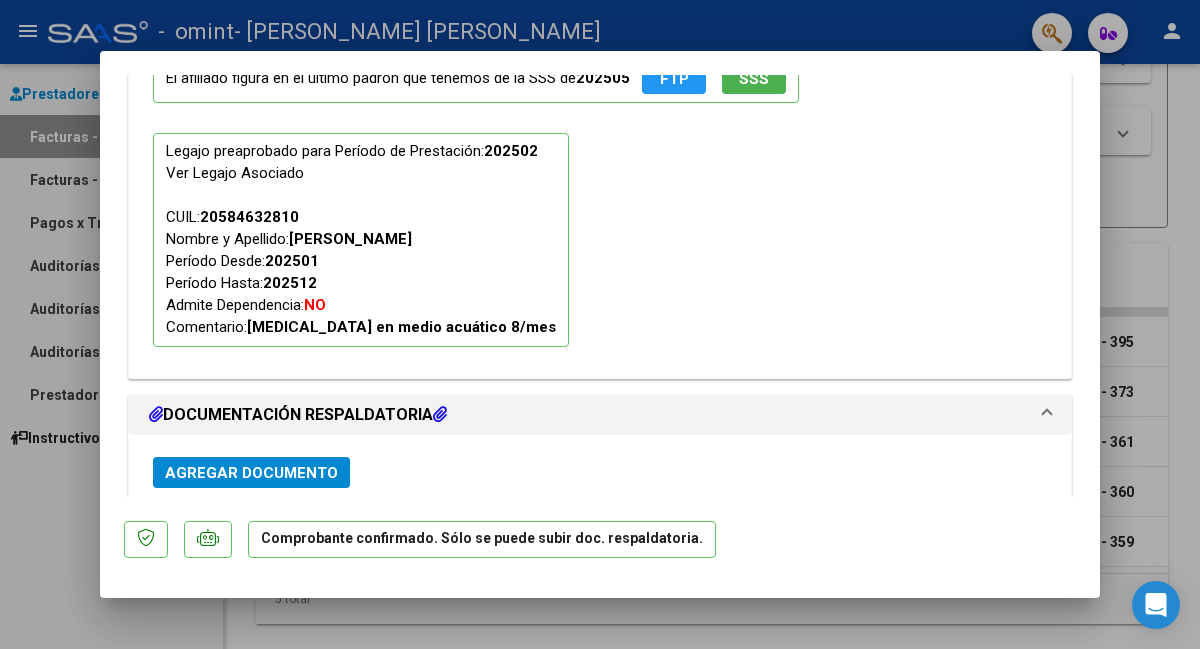 scroll, scrollTop: 1886, scrollLeft: 0, axis: vertical 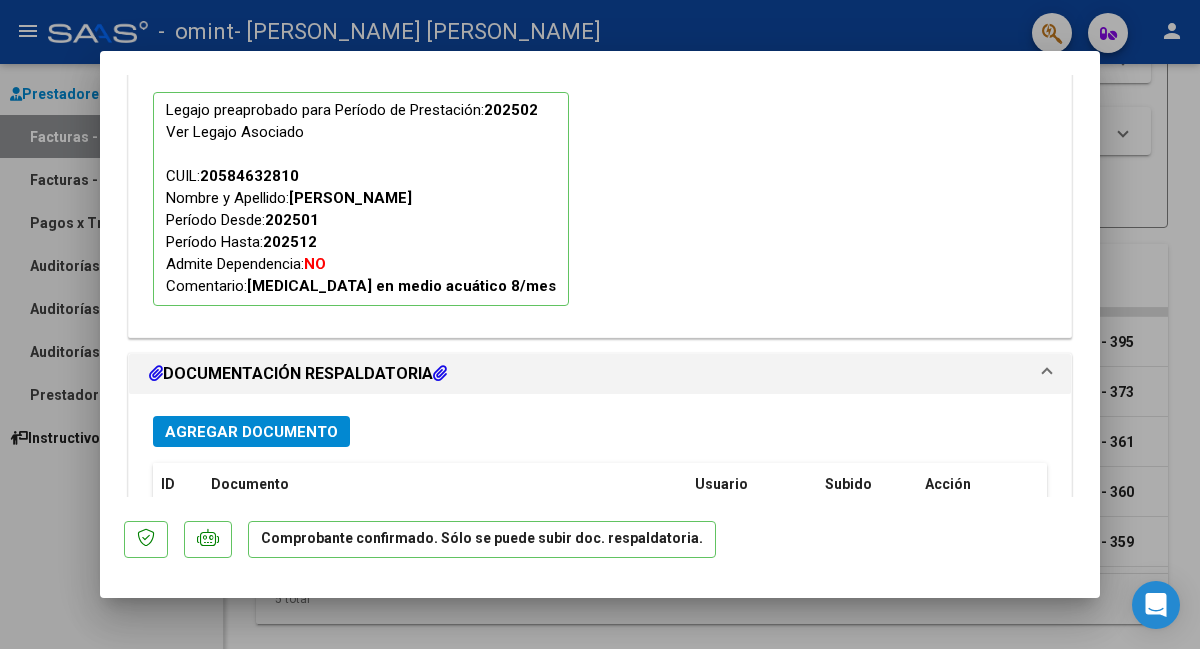 drag, startPoint x: 1112, startPoint y: 407, endPoint x: 1116, endPoint y: 458, distance: 51.156624 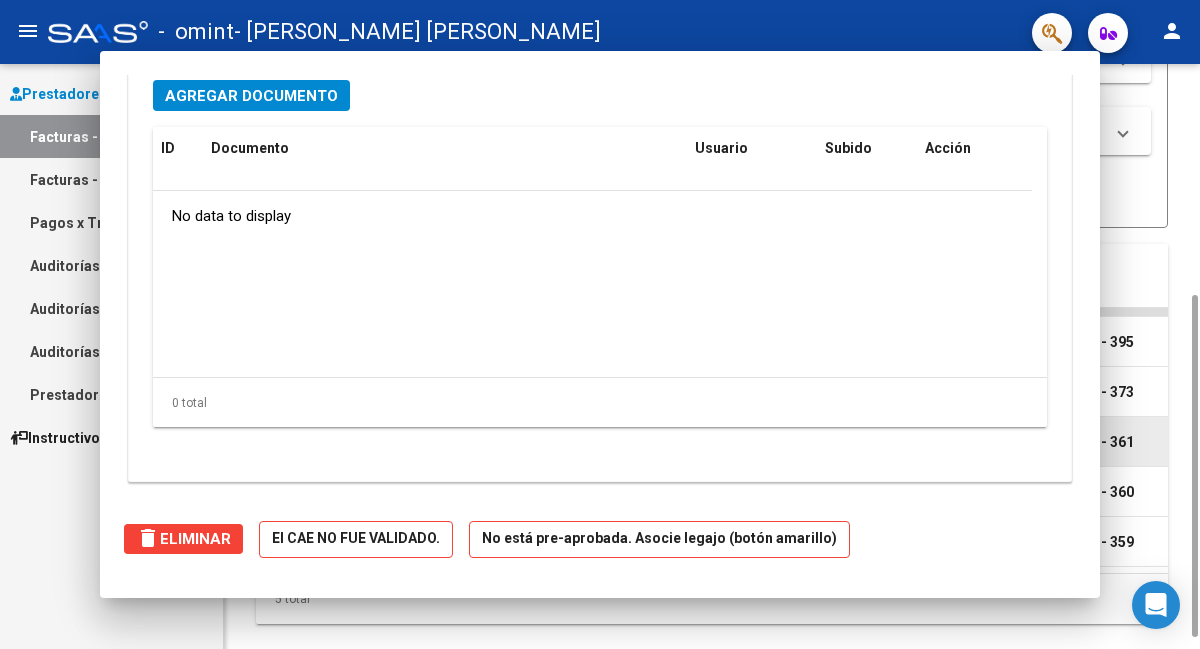 scroll, scrollTop: 0, scrollLeft: 0, axis: both 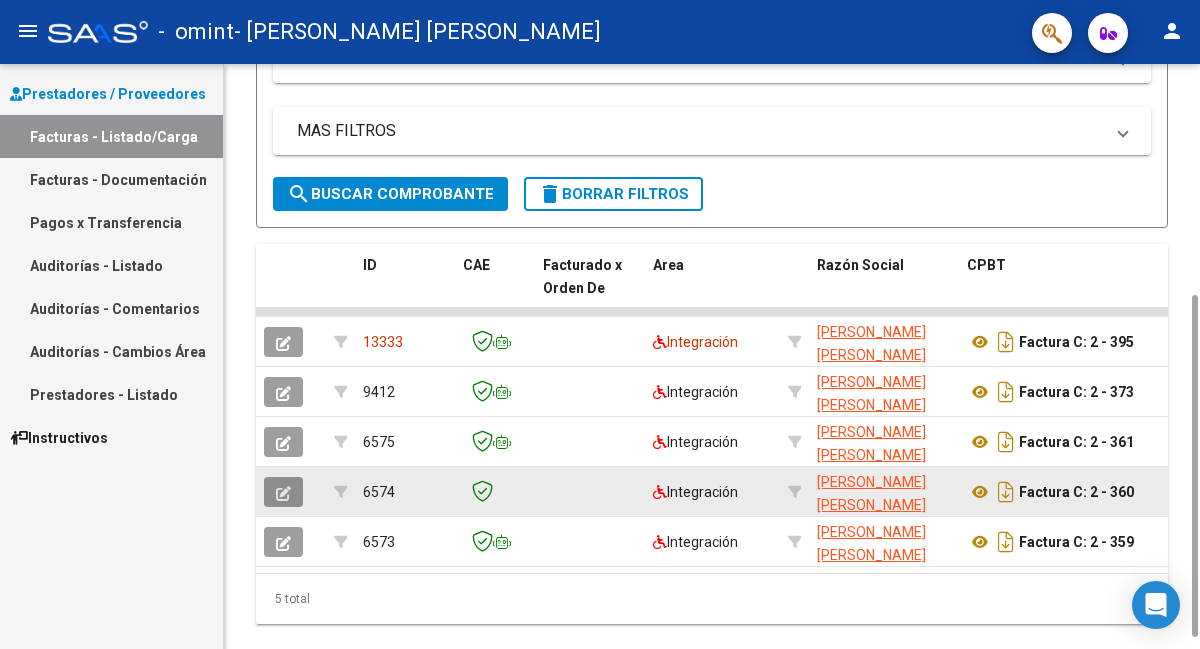 click 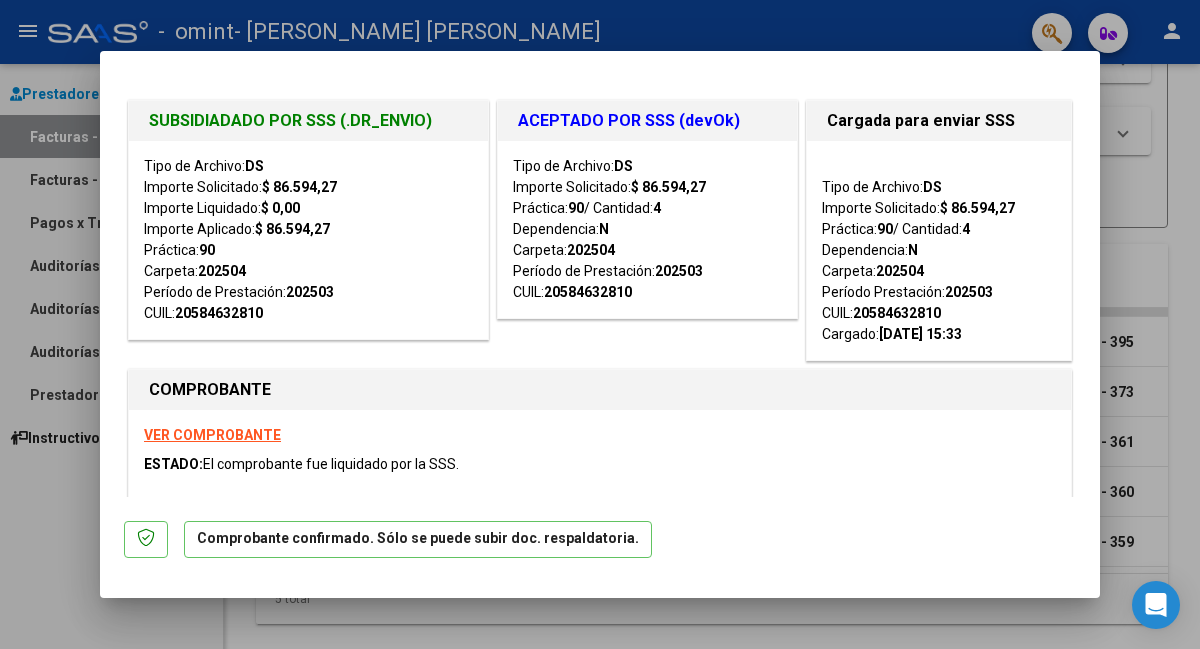 click at bounding box center (600, 324) 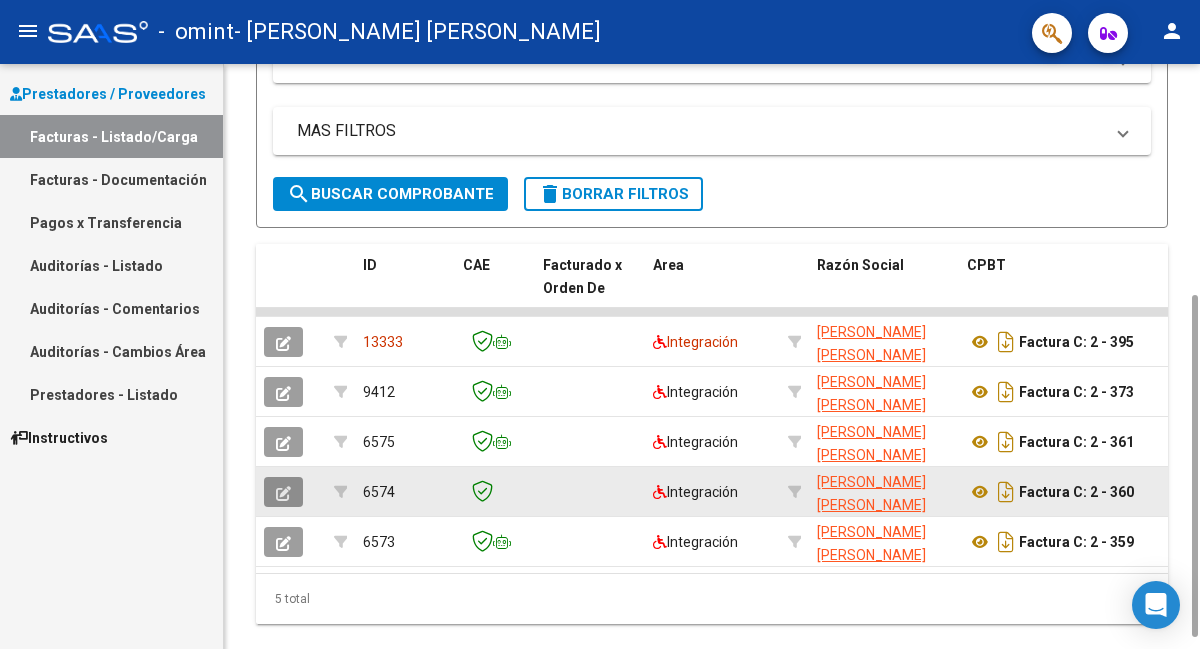 click 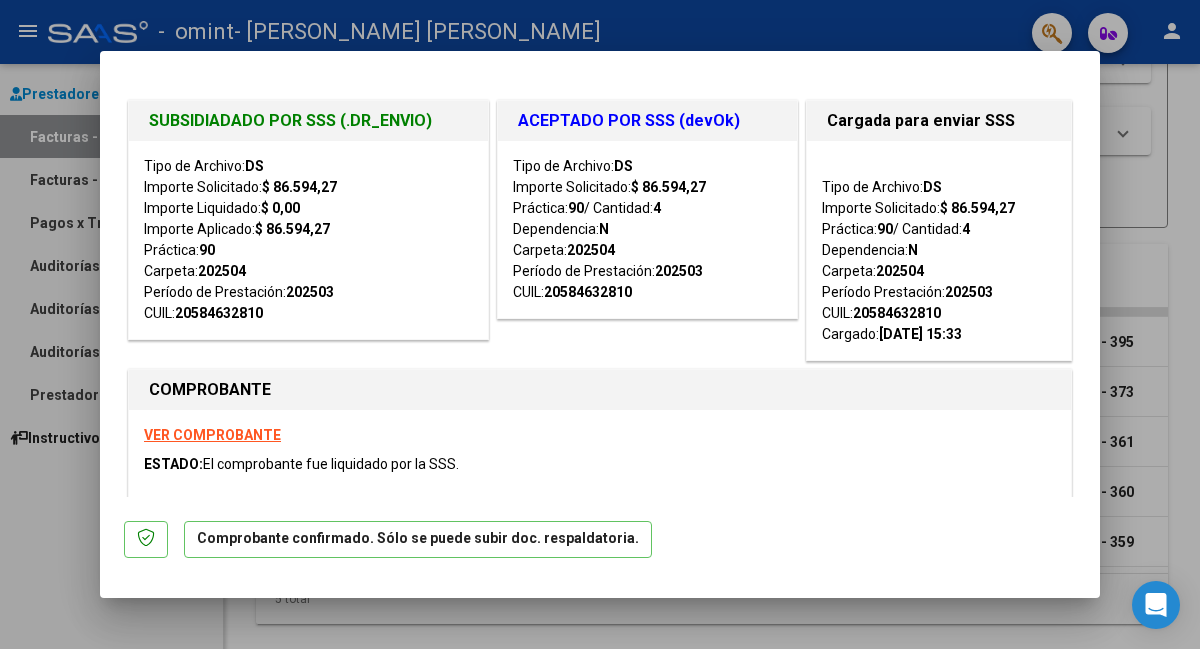 click at bounding box center (600, 324) 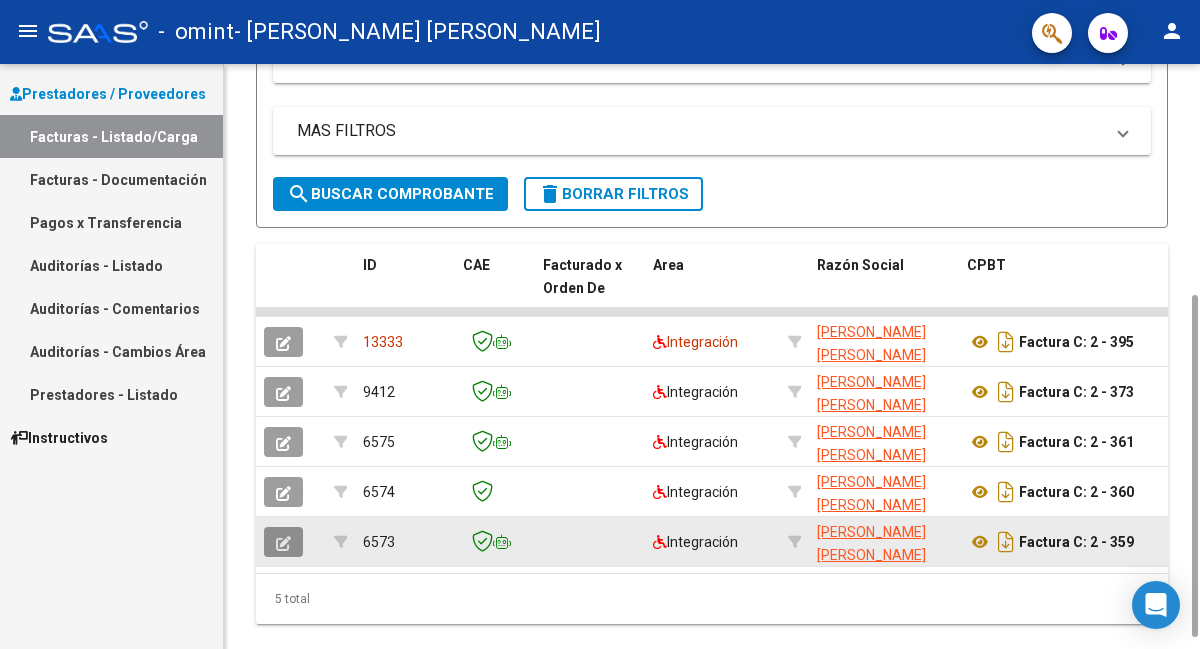 click 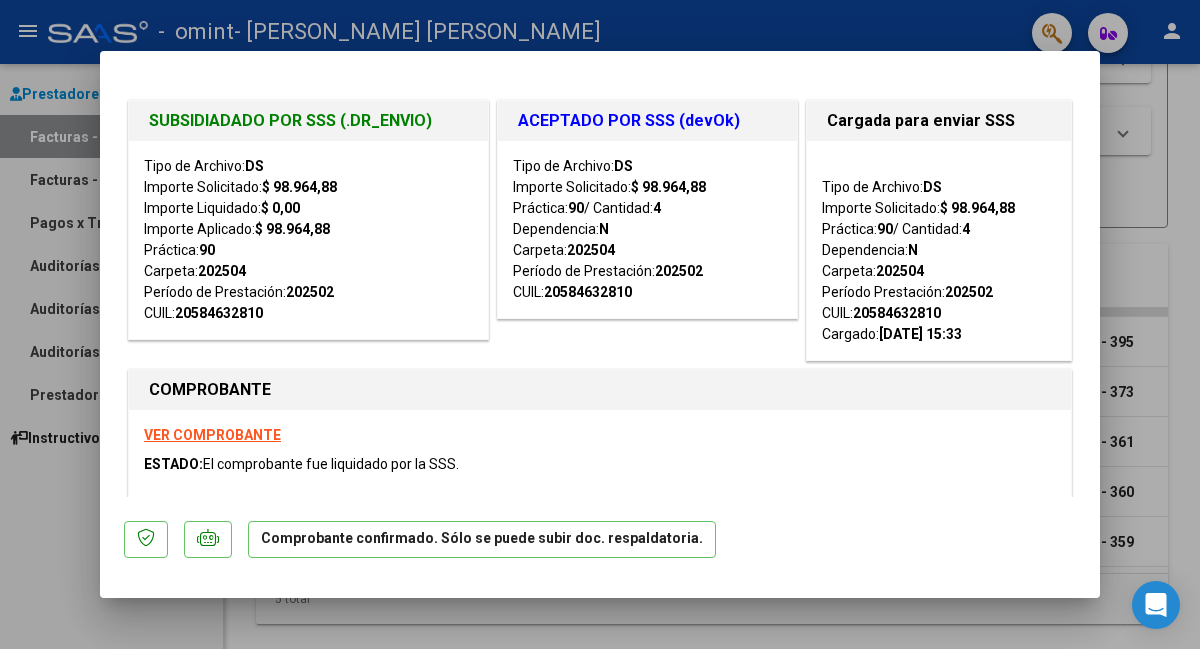 click at bounding box center (600, 324) 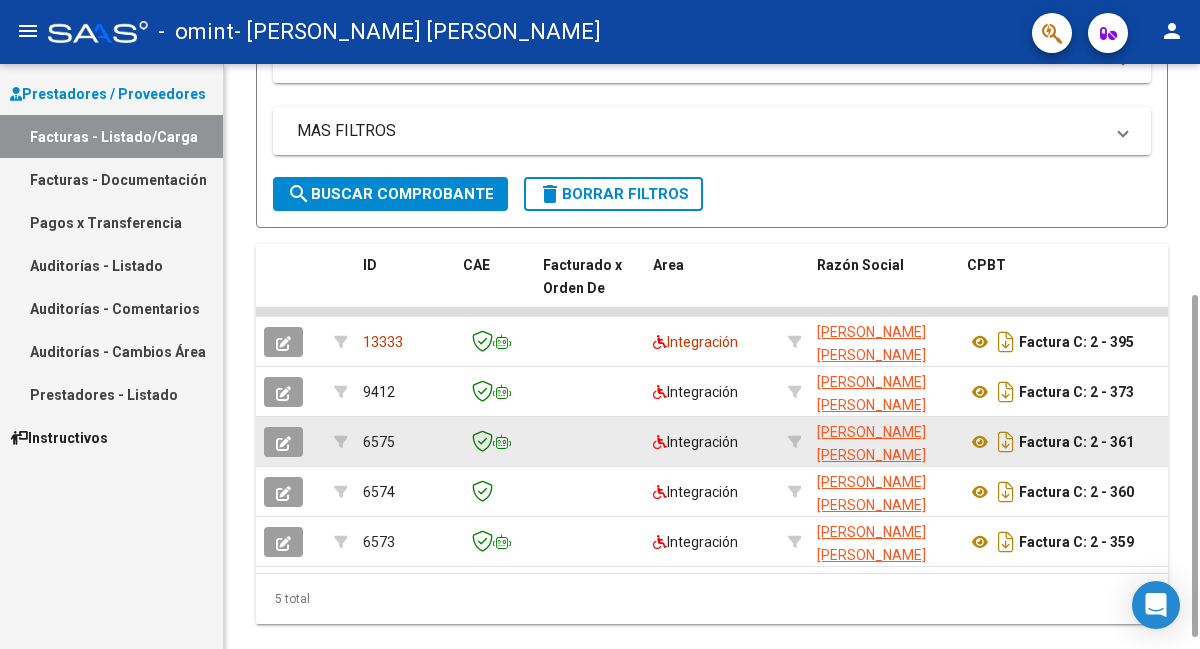 click 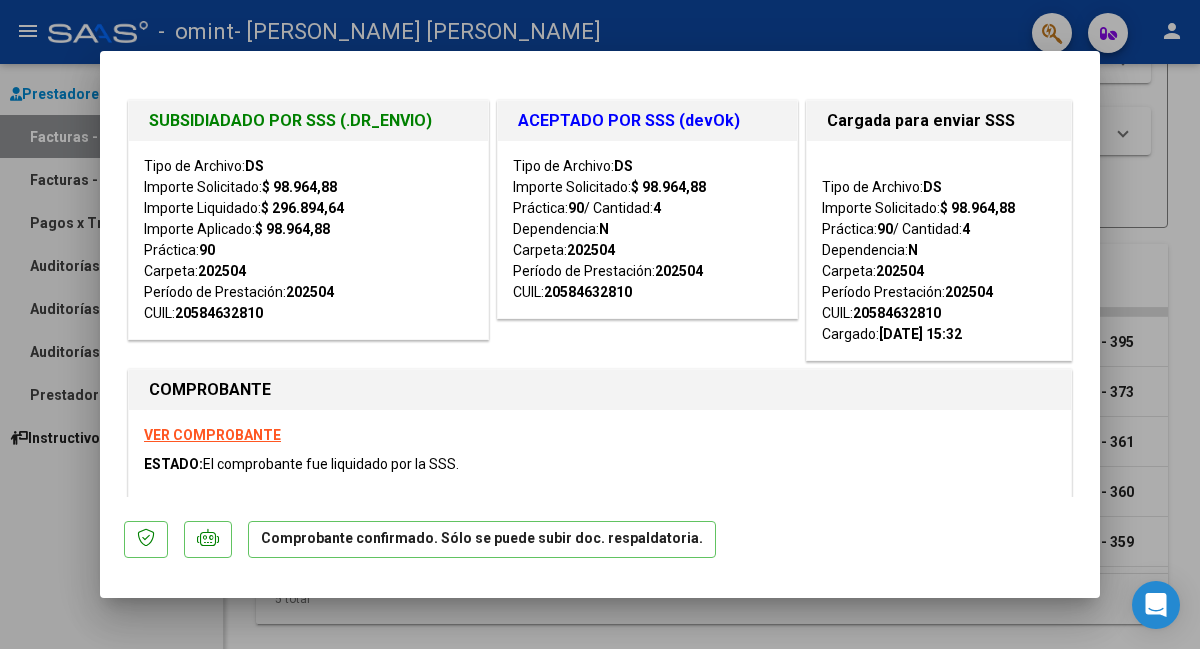 click at bounding box center [600, 324] 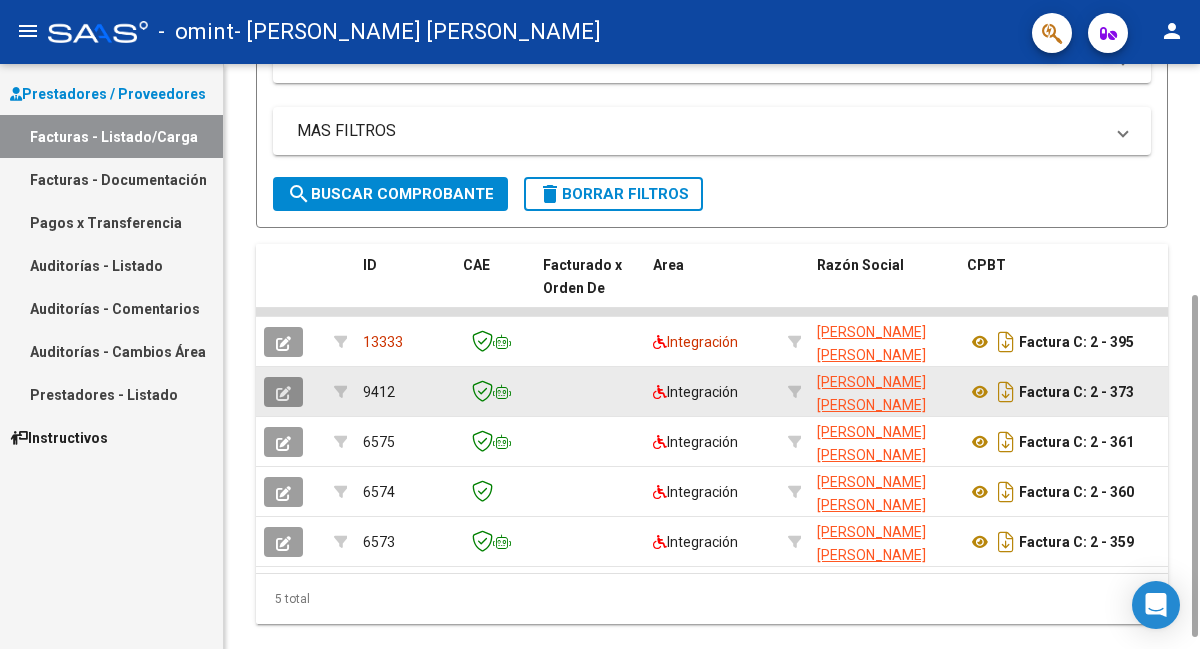click 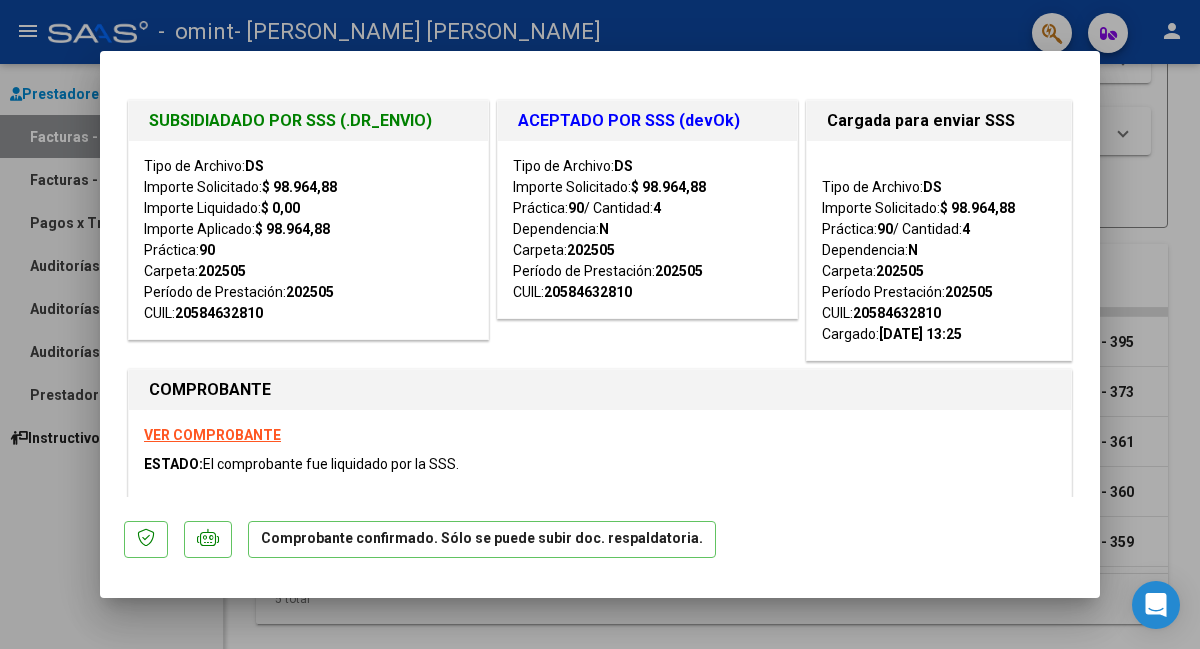 click at bounding box center (600, 324) 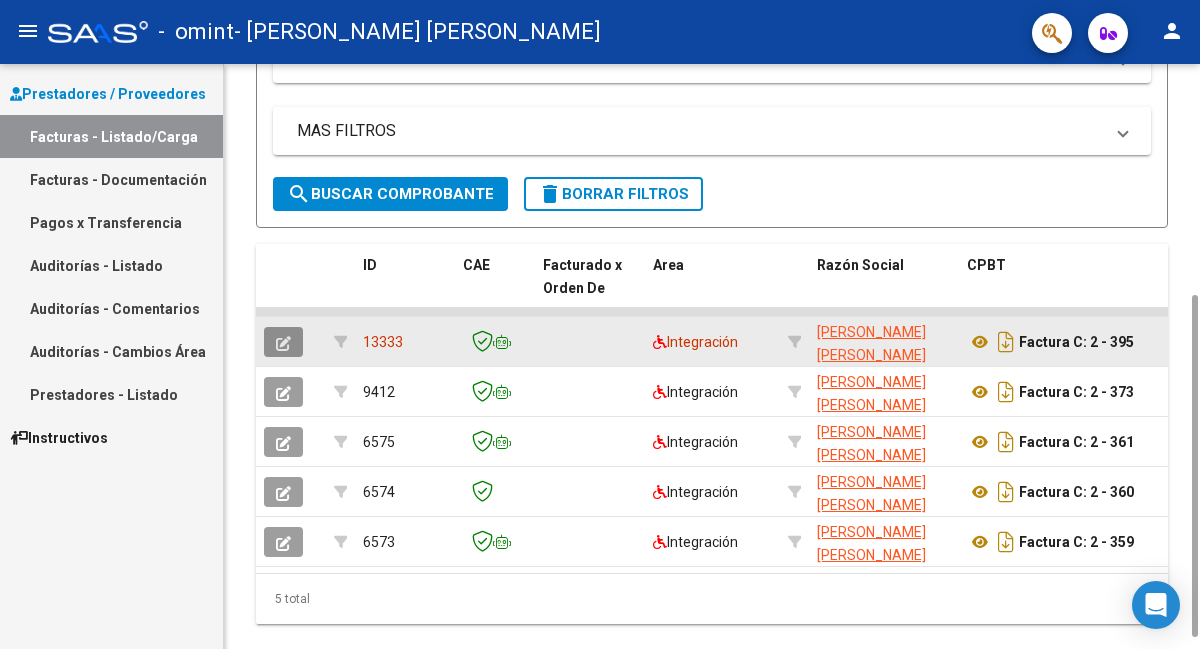 click 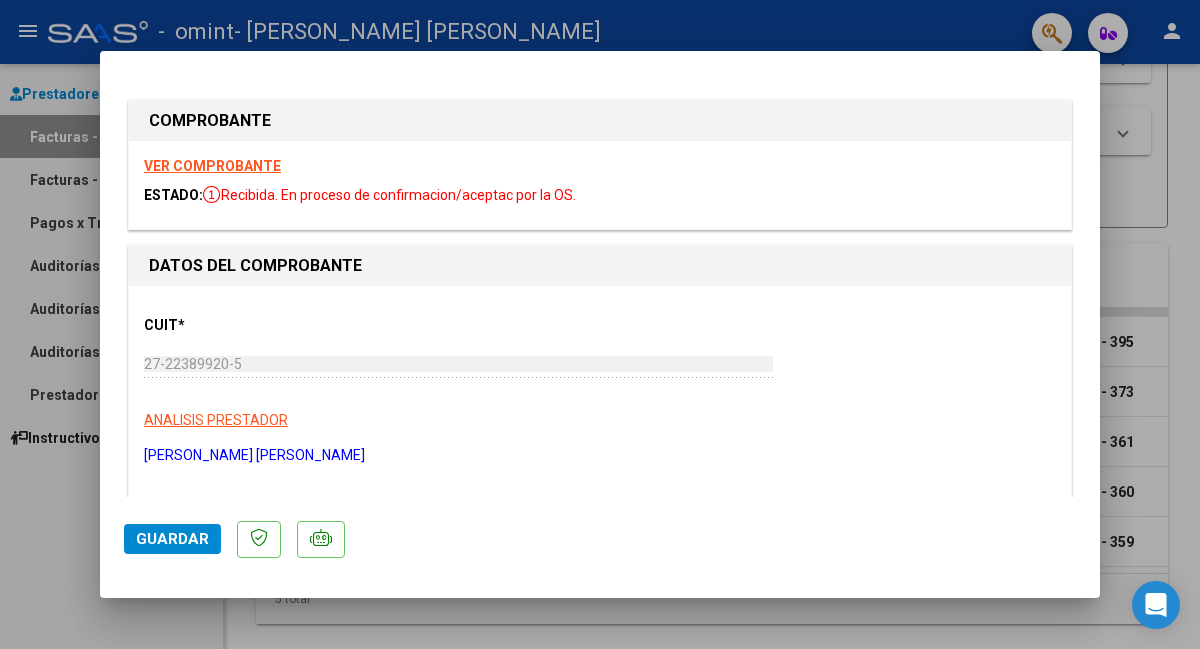 click at bounding box center [600, 324] 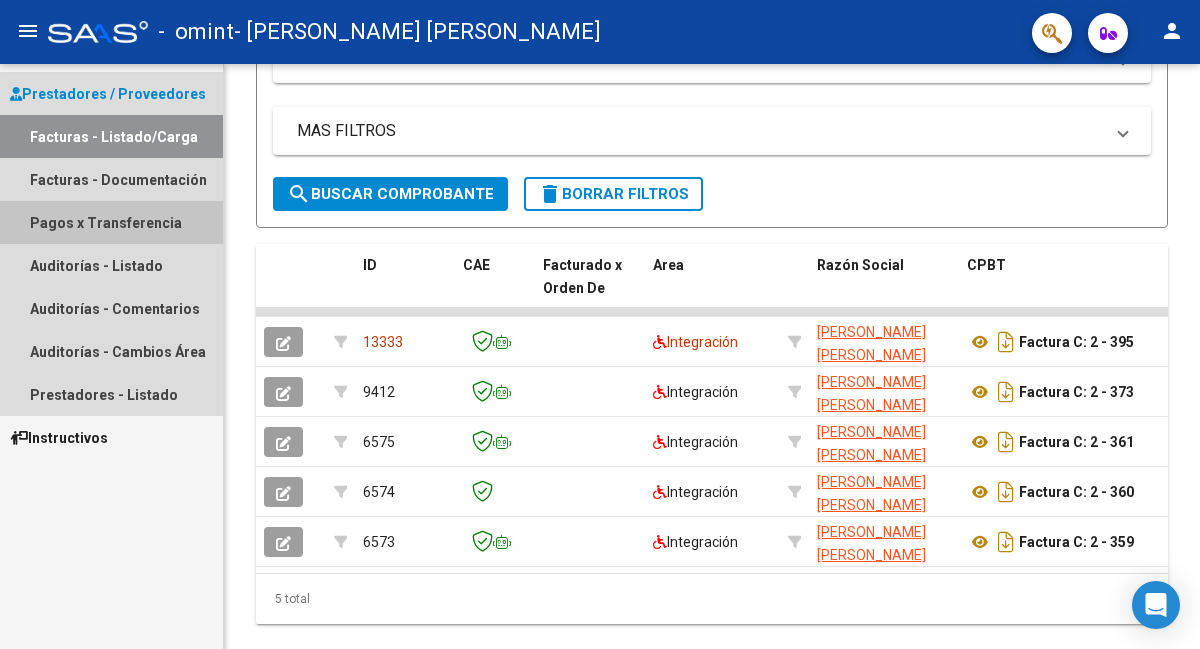 click on "Pagos x Transferencia" at bounding box center [111, 222] 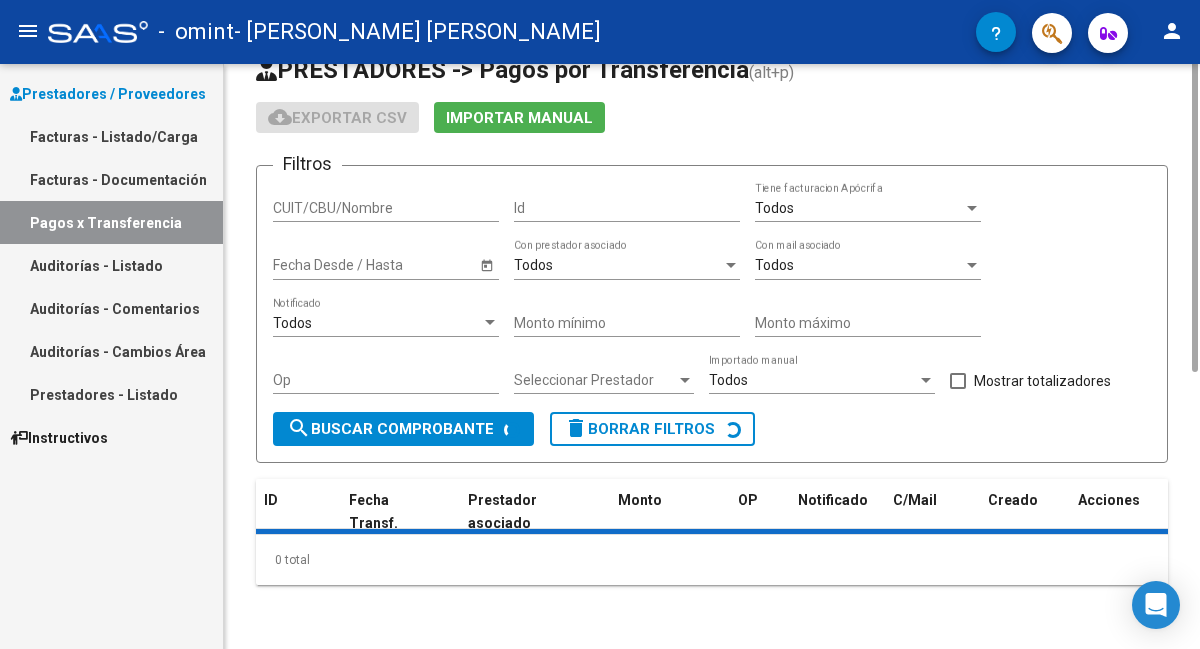 scroll, scrollTop: 0, scrollLeft: 0, axis: both 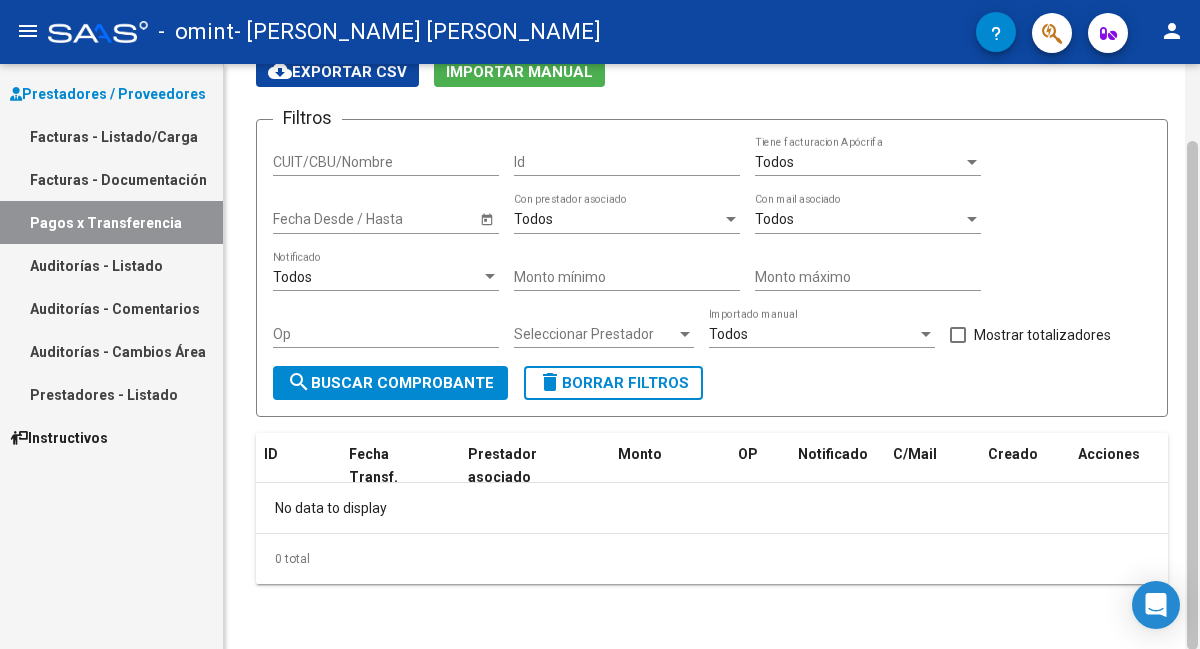 drag, startPoint x: 1188, startPoint y: 406, endPoint x: 1186, endPoint y: 545, distance: 139.01439 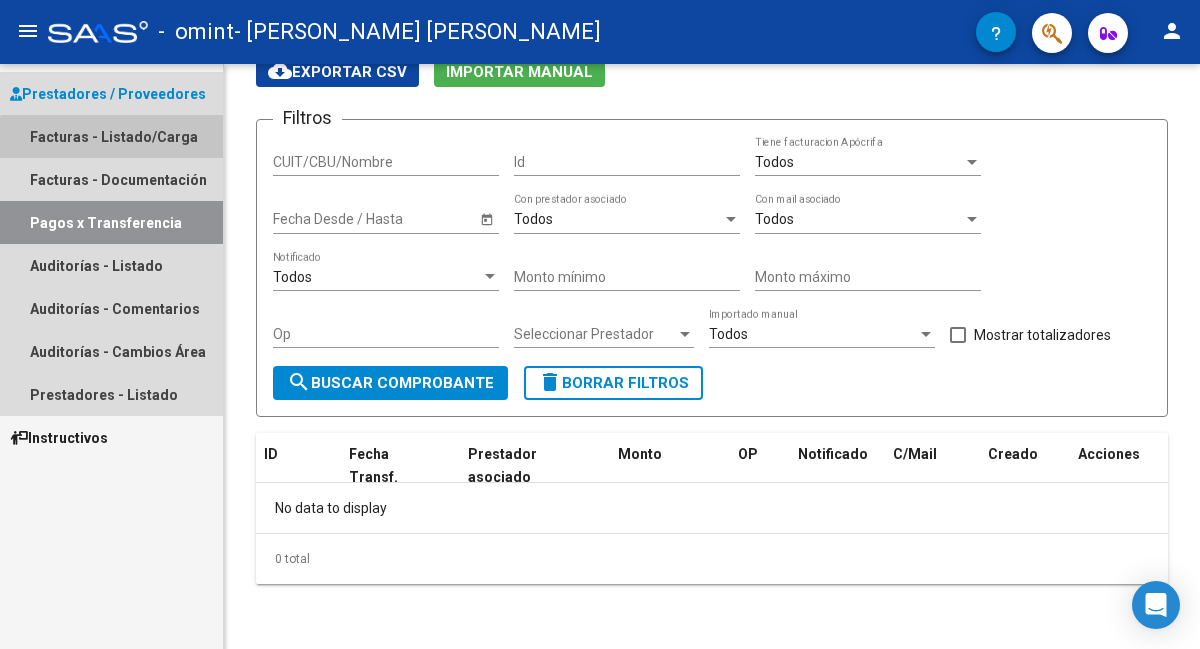 click on "Facturas - Listado/Carga" at bounding box center (111, 136) 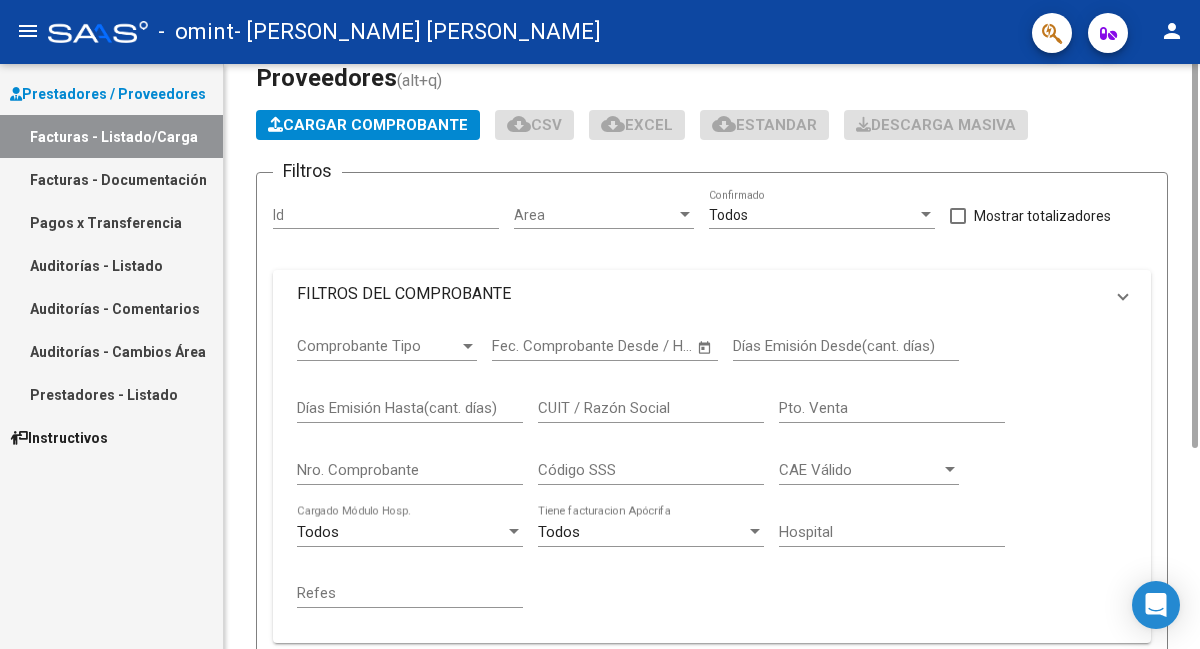 scroll, scrollTop: 0, scrollLeft: 0, axis: both 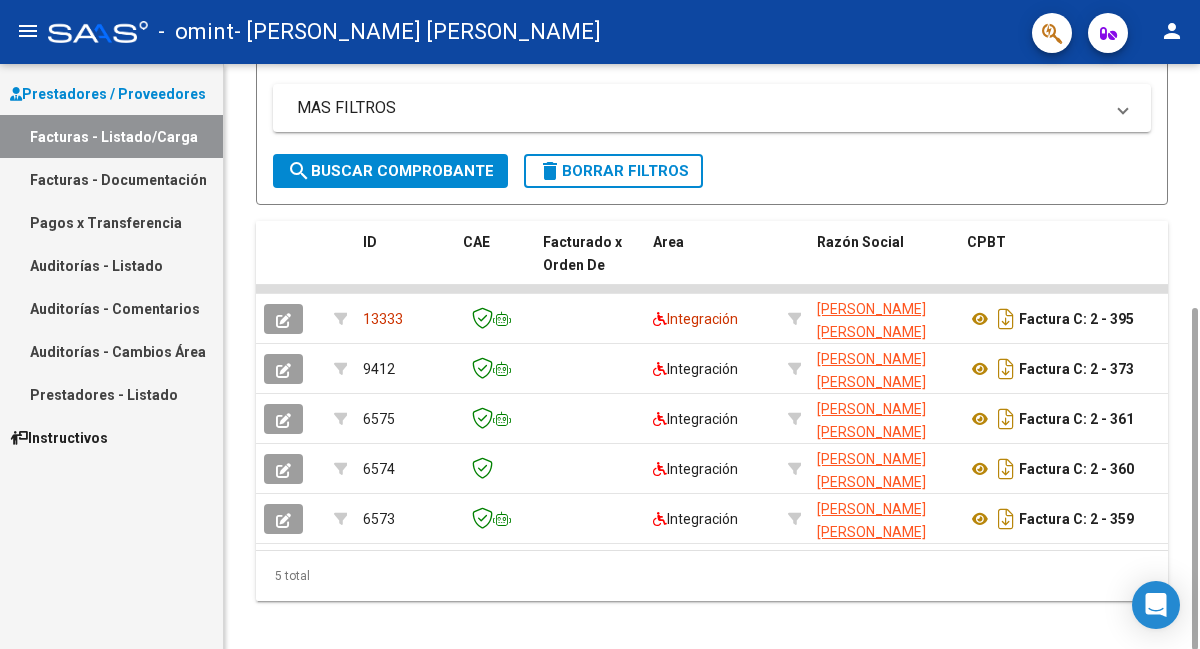 drag, startPoint x: 1194, startPoint y: 296, endPoint x: 1199, endPoint y: 678, distance: 382.0327 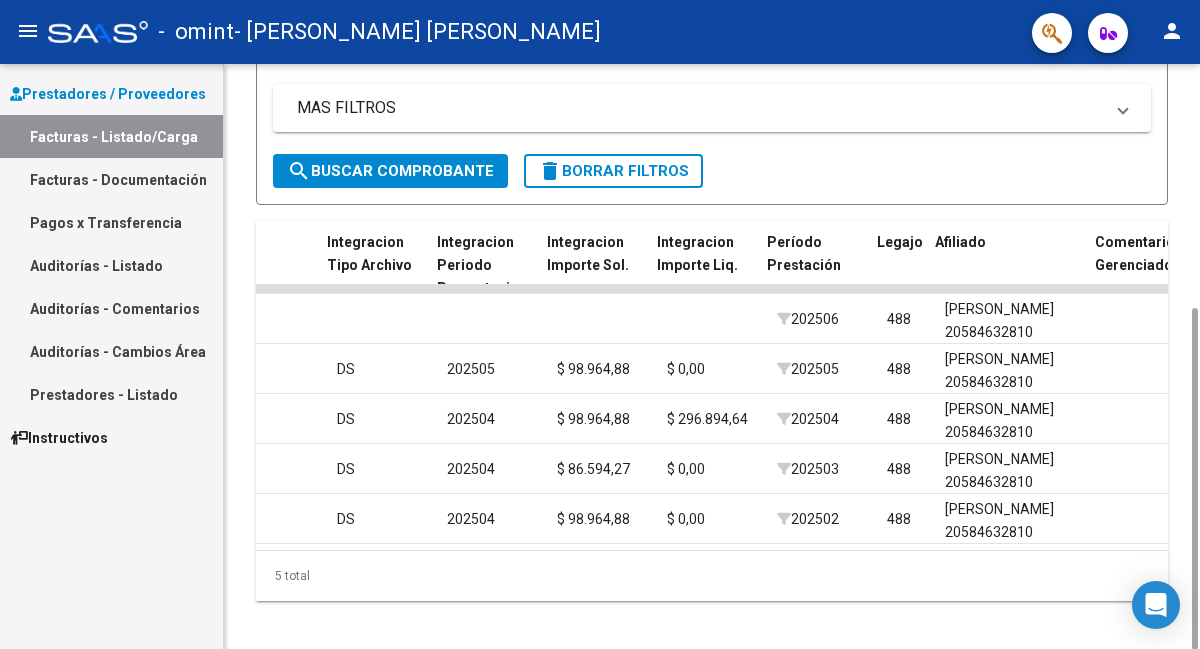 scroll, scrollTop: 0, scrollLeft: 2135, axis: horizontal 